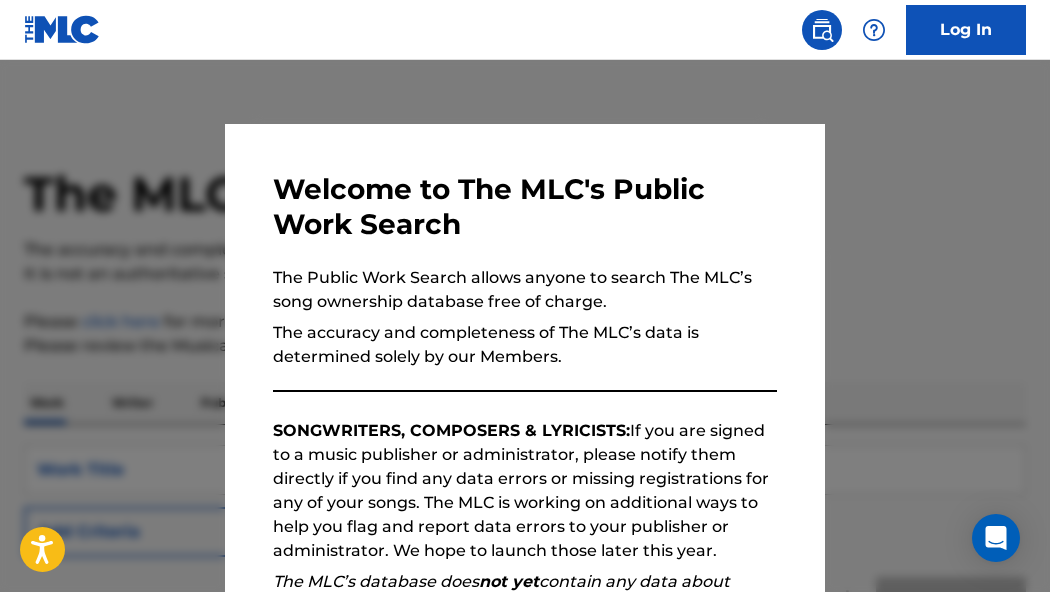scroll, scrollTop: 0, scrollLeft: 0, axis: both 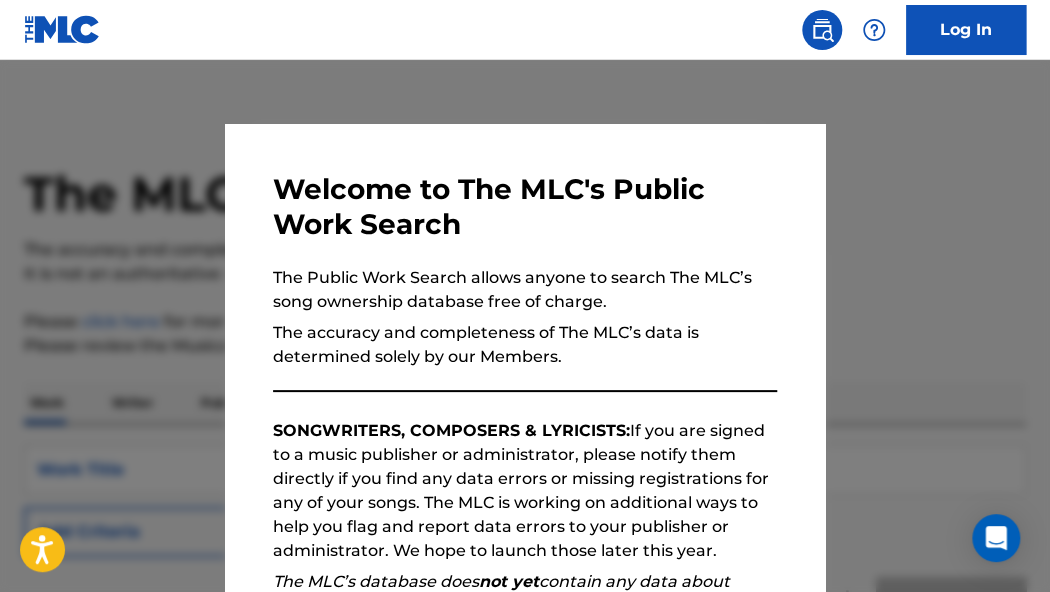 click at bounding box center (525, 356) 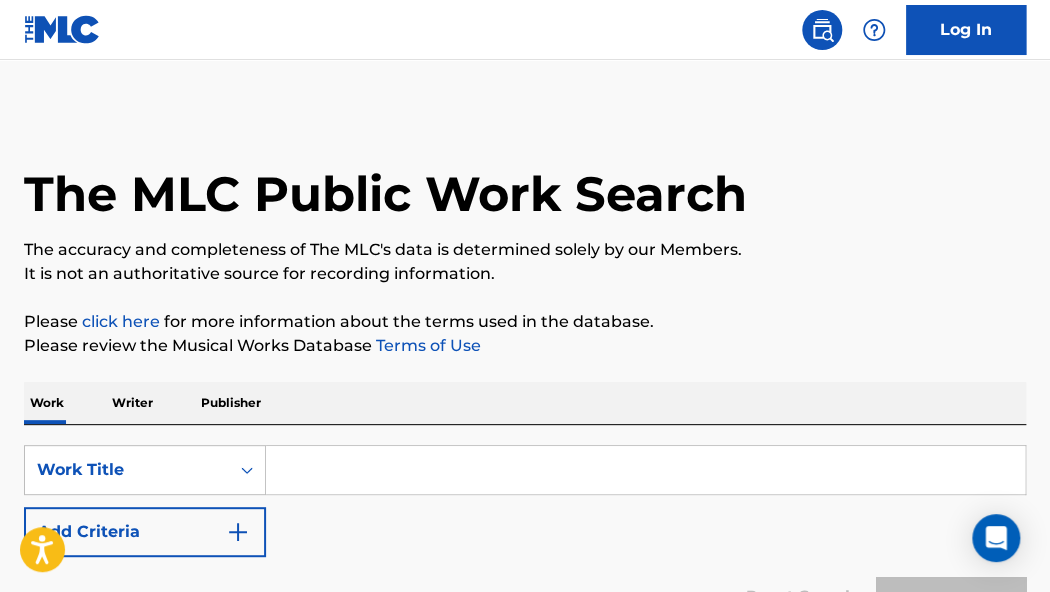 drag, startPoint x: 317, startPoint y: 482, endPoint x: 308, endPoint y: 475, distance: 11.401754 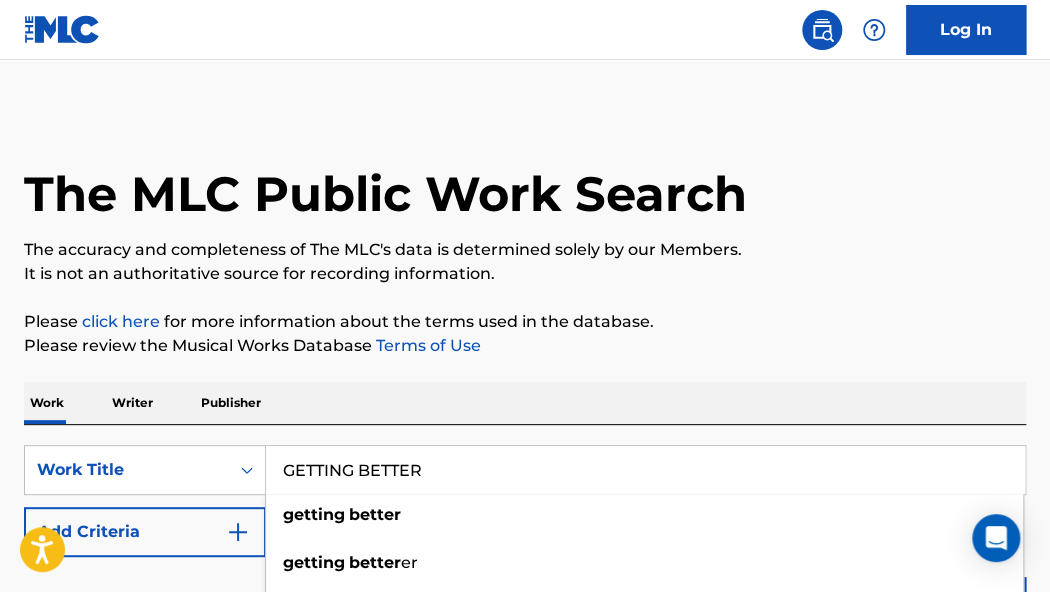 type on "GETTING BETTER" 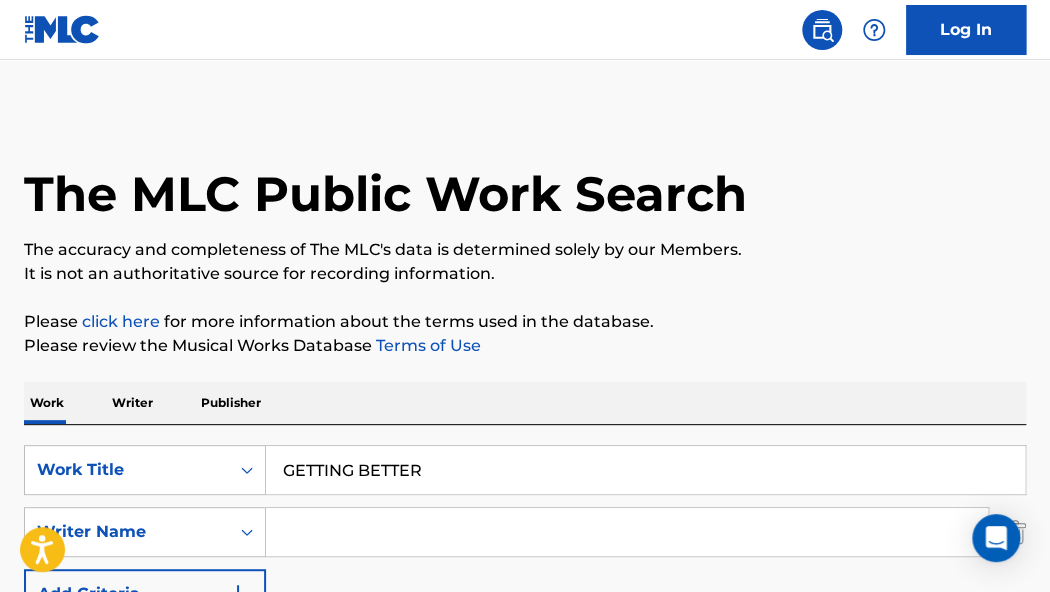 click at bounding box center [627, 532] 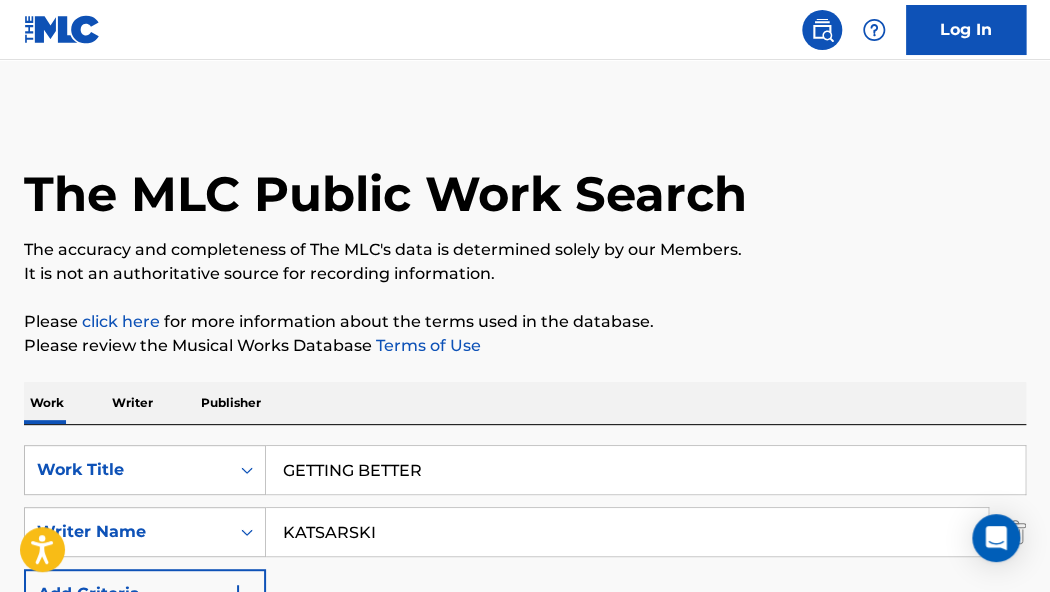type on "KATSARSKI" 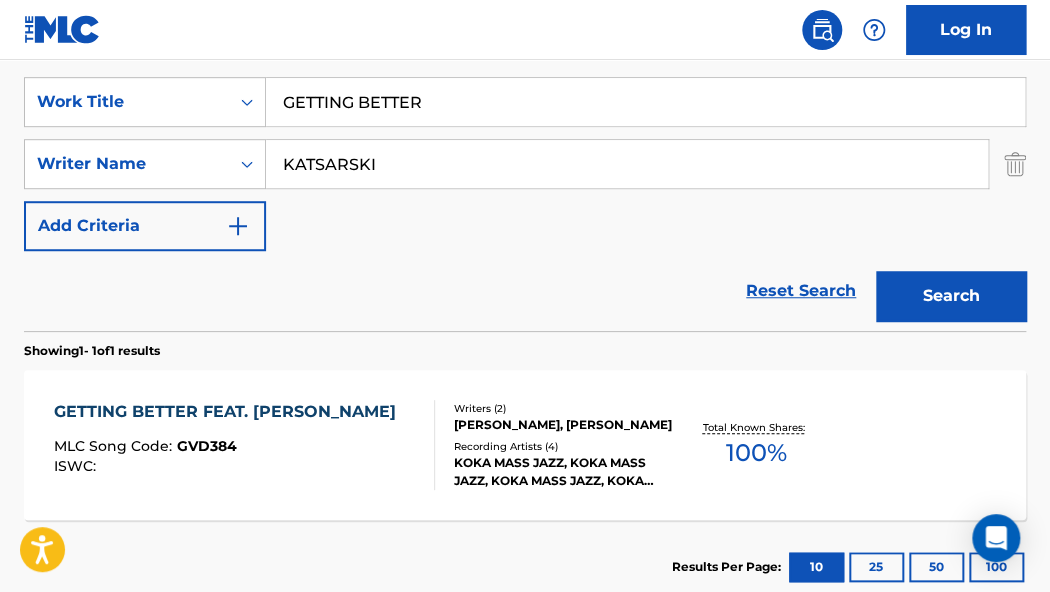 scroll, scrollTop: 426, scrollLeft: 0, axis: vertical 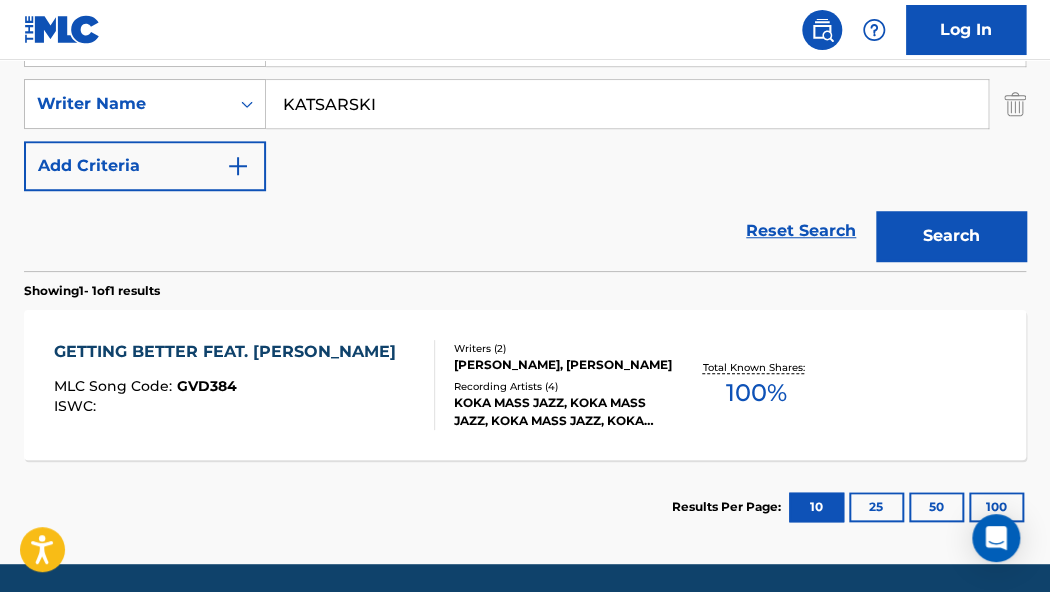 click on "GETTING BETTER FEAT. [PERSON_NAME]" at bounding box center (230, 352) 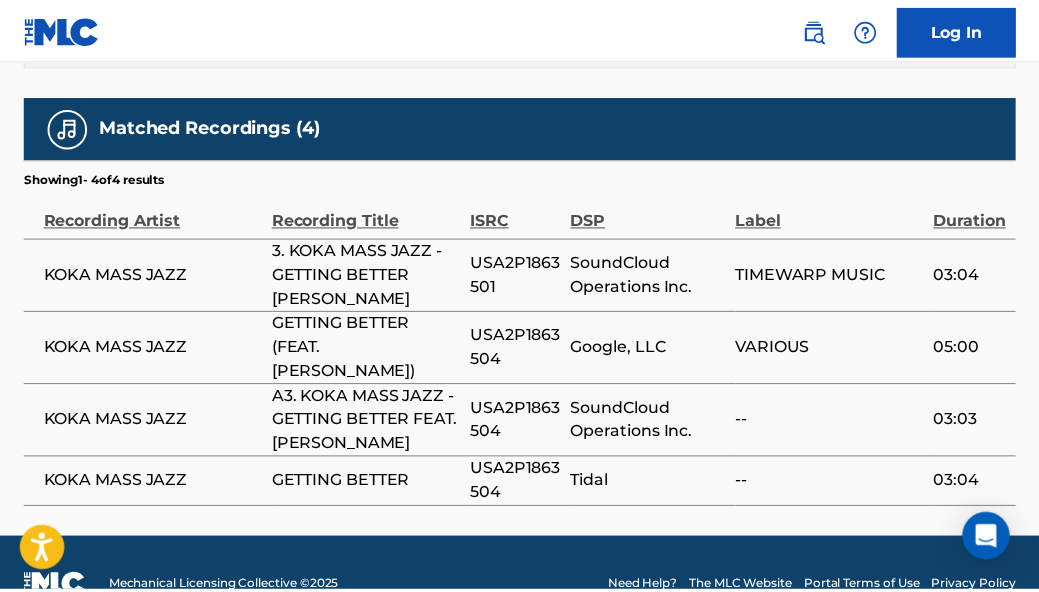 scroll, scrollTop: 1208, scrollLeft: 0, axis: vertical 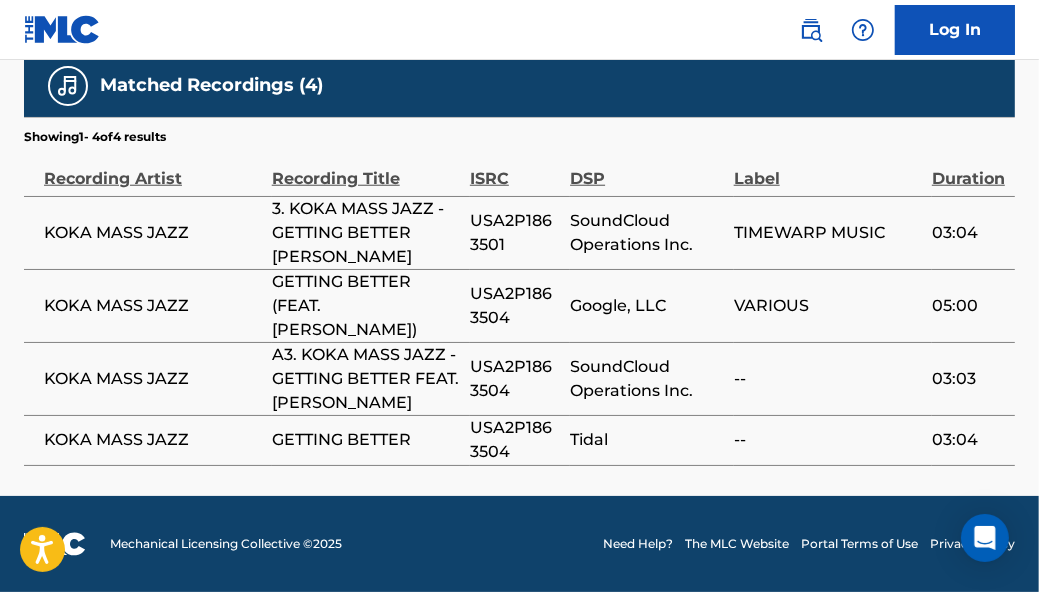 click on "USA2P1863504" at bounding box center [515, 440] 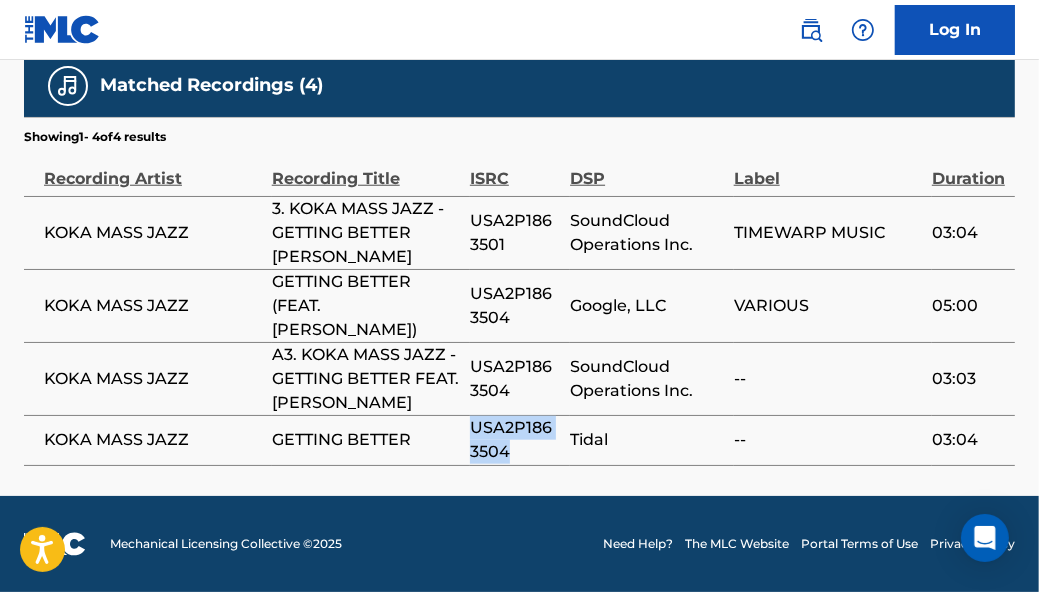 click on "USA2P1863504" at bounding box center (515, 440) 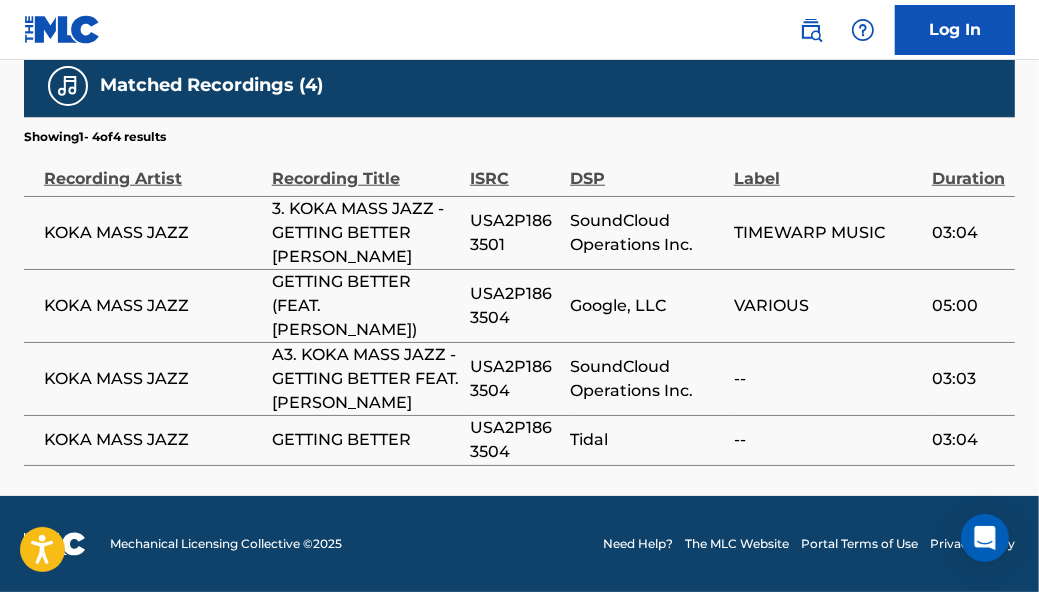 click on "USA2P1863504" at bounding box center [515, 379] 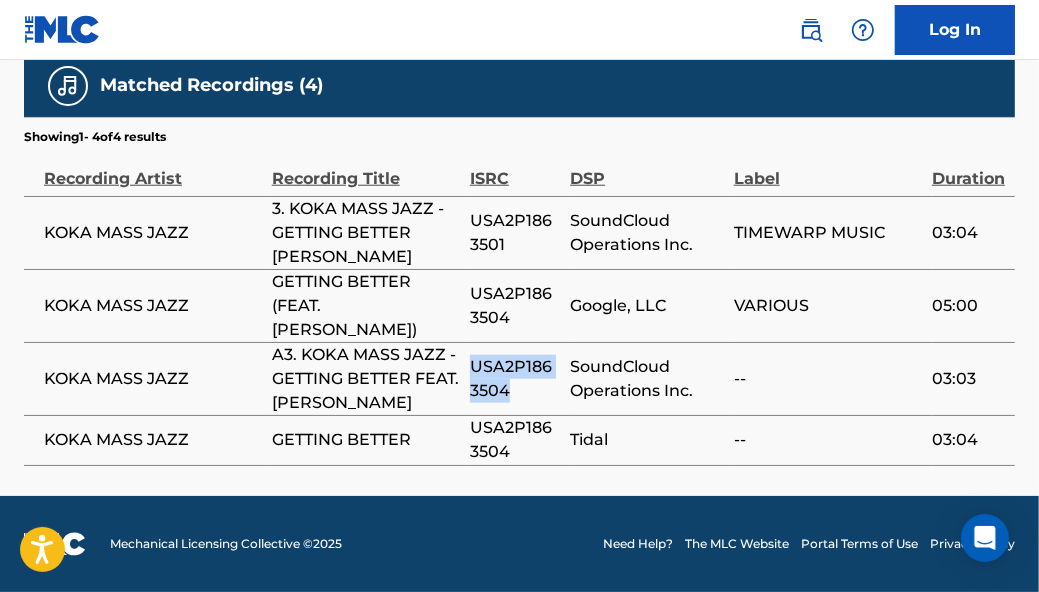click on "USA2P1863504" at bounding box center (515, 379) 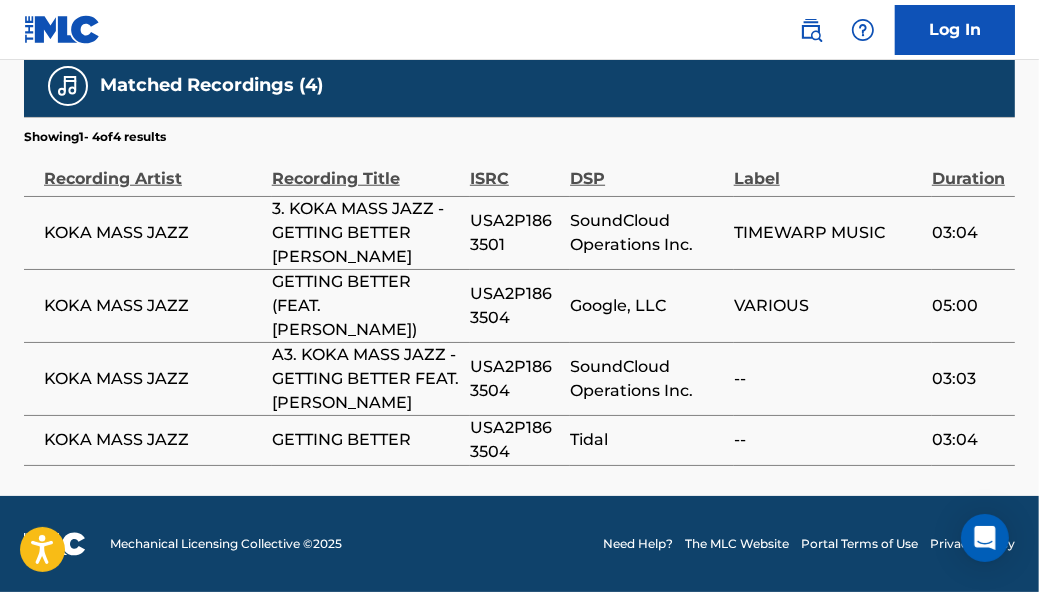 click on "USA2P1863501" at bounding box center [515, 233] 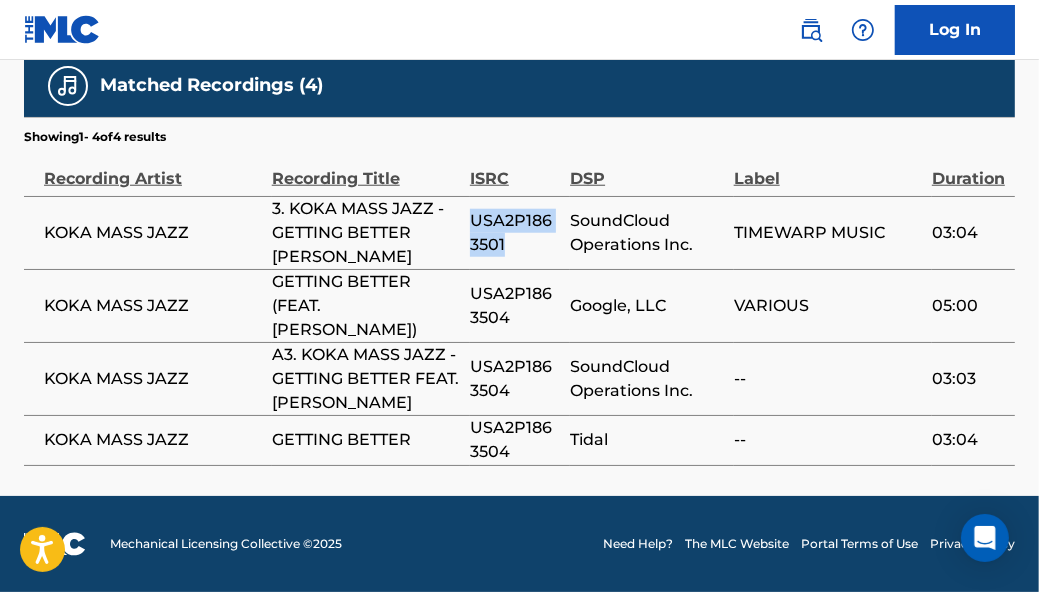 click on "USA2P1863501" at bounding box center [515, 233] 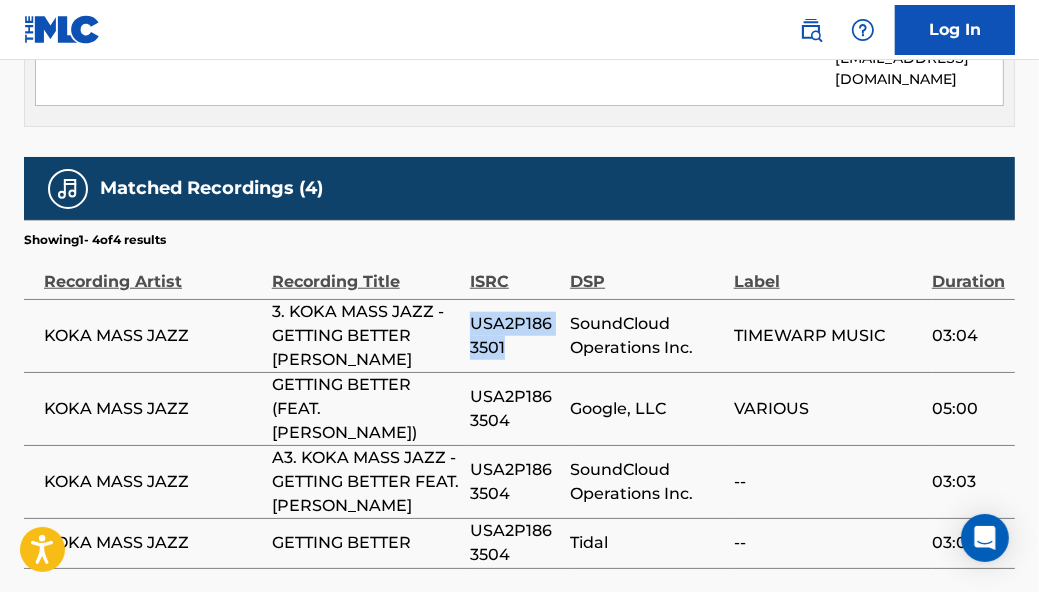 scroll, scrollTop: 1137, scrollLeft: 0, axis: vertical 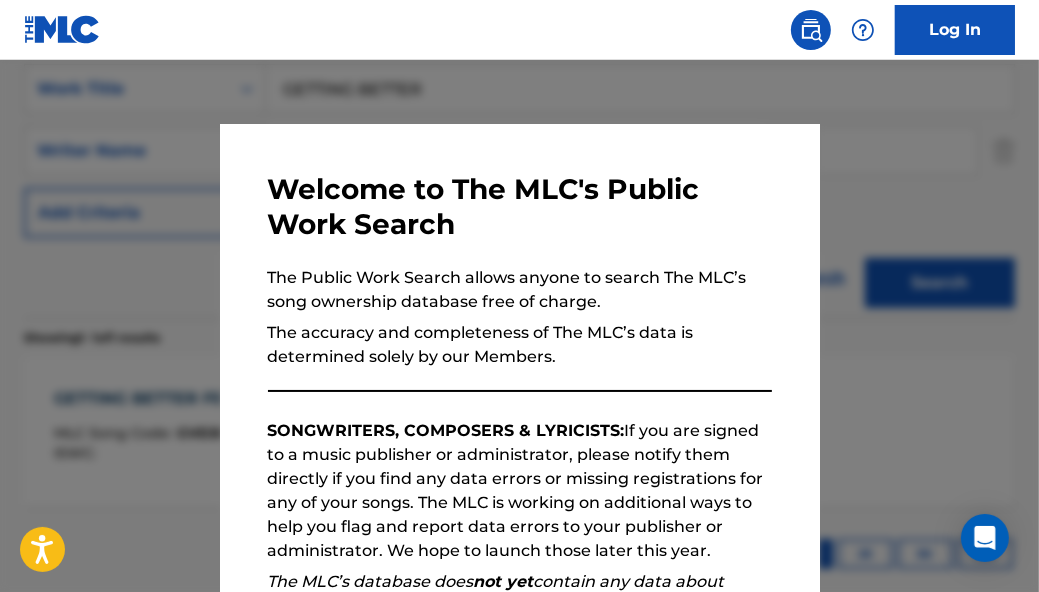 click at bounding box center (519, 356) 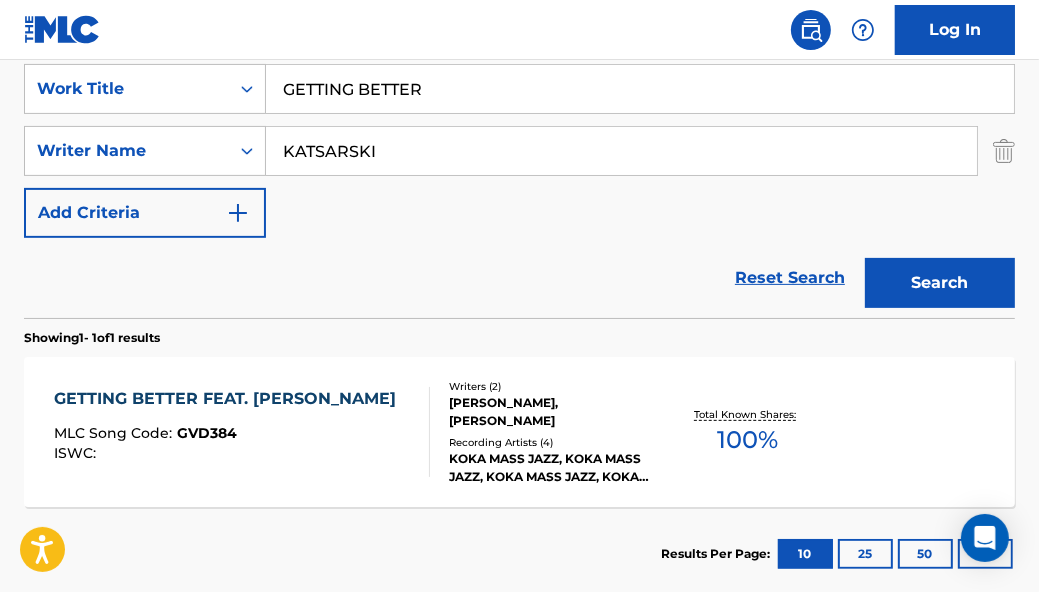 click on "GETTING BETTER" at bounding box center [640, 89] 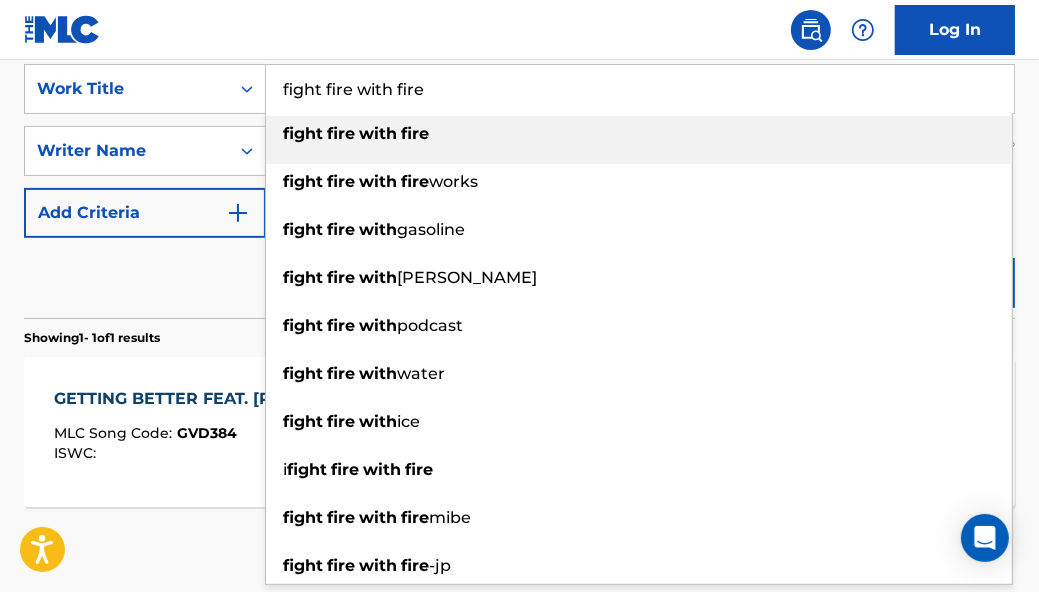 type on "fight fire with fire" 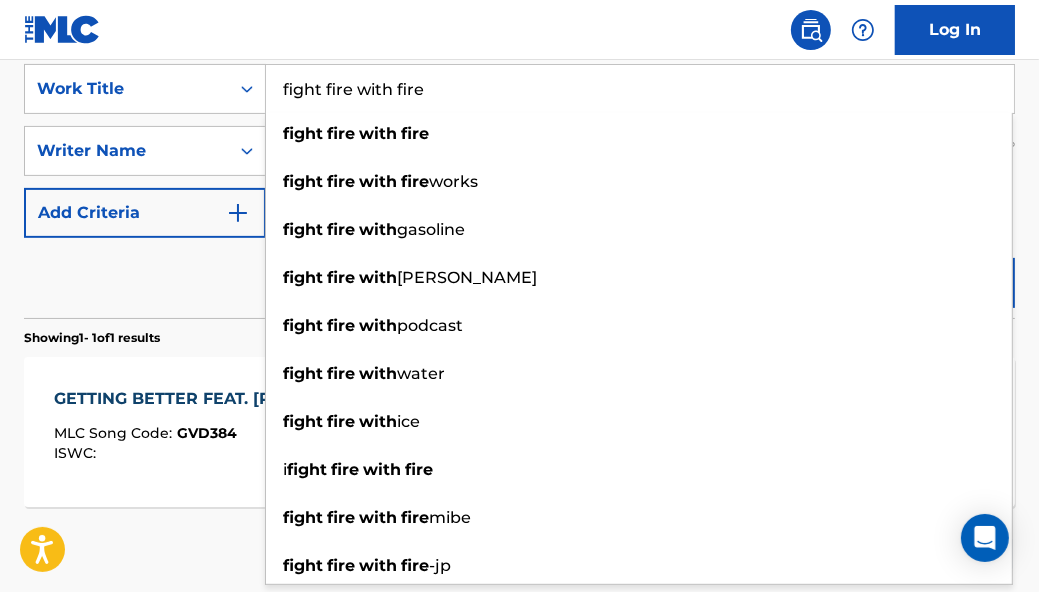 click on "Results Per Page: 10 25 50 100" at bounding box center (519, 554) 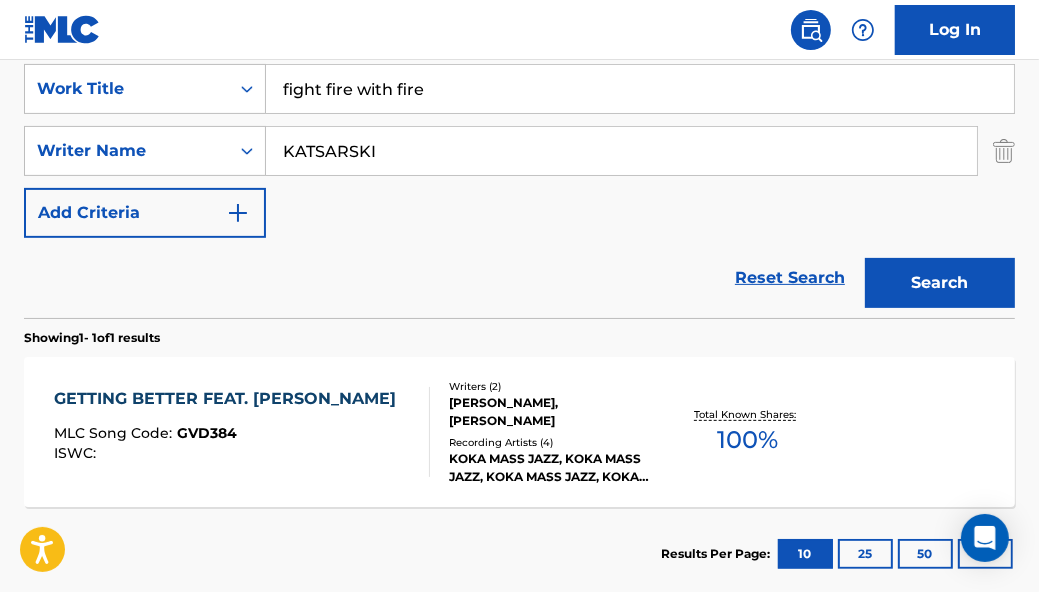 click on "Search" at bounding box center [940, 283] 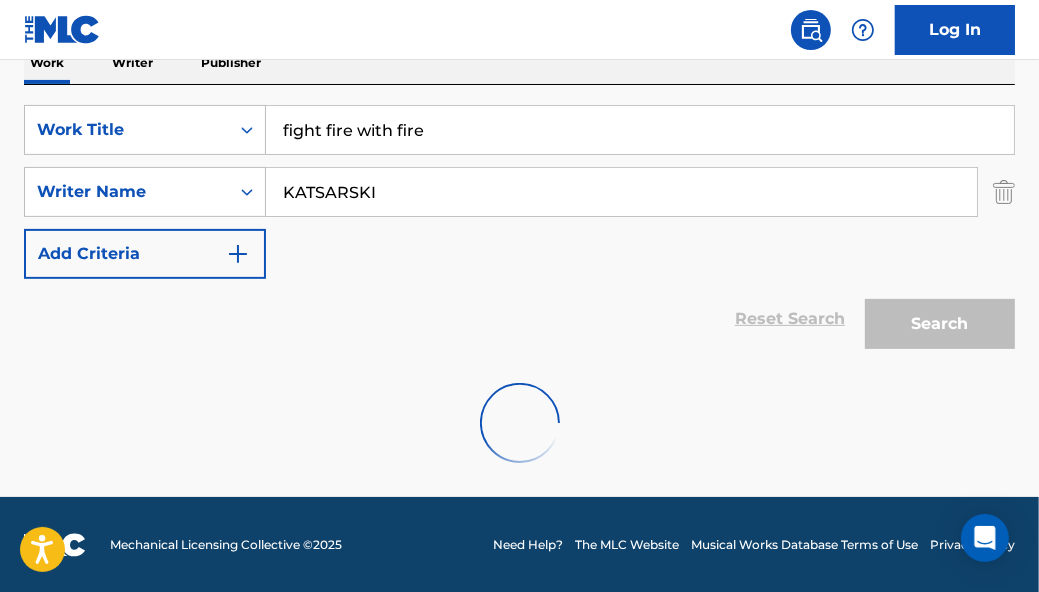 scroll, scrollTop: 381, scrollLeft: 0, axis: vertical 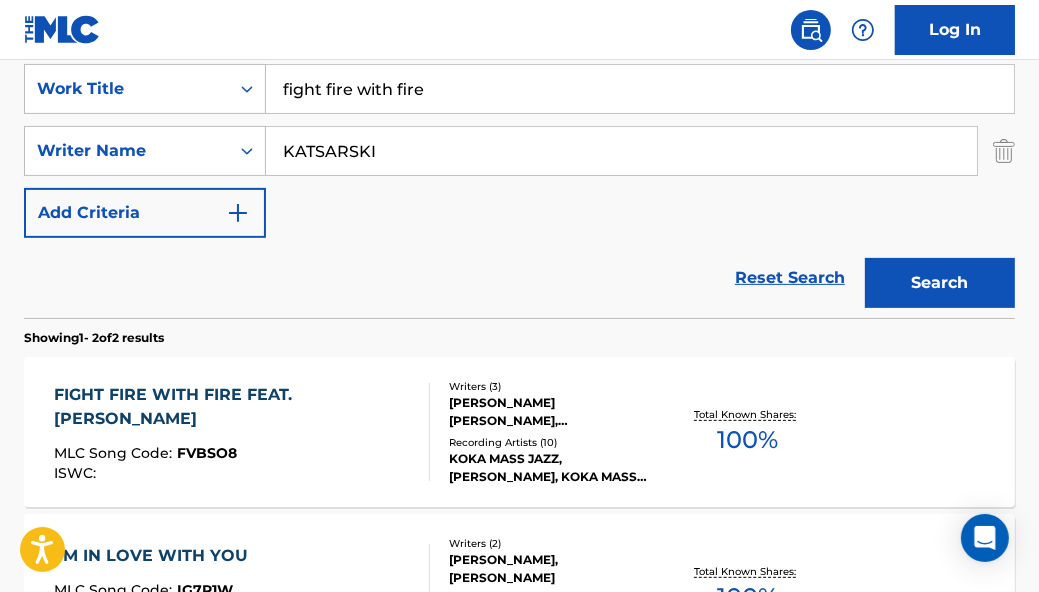click on "100 %" at bounding box center (748, 440) 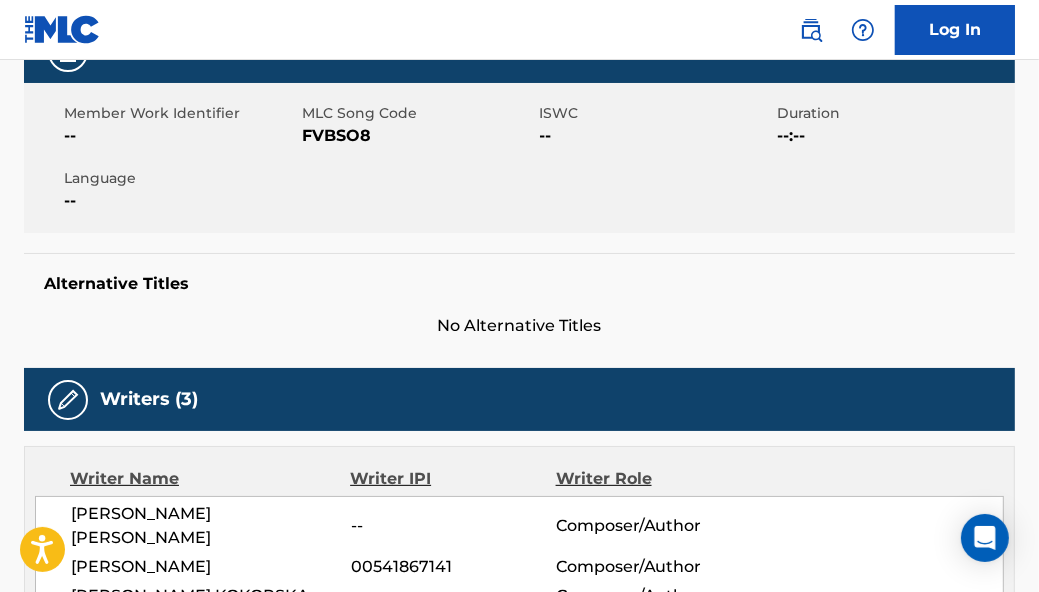 scroll, scrollTop: 0, scrollLeft: 0, axis: both 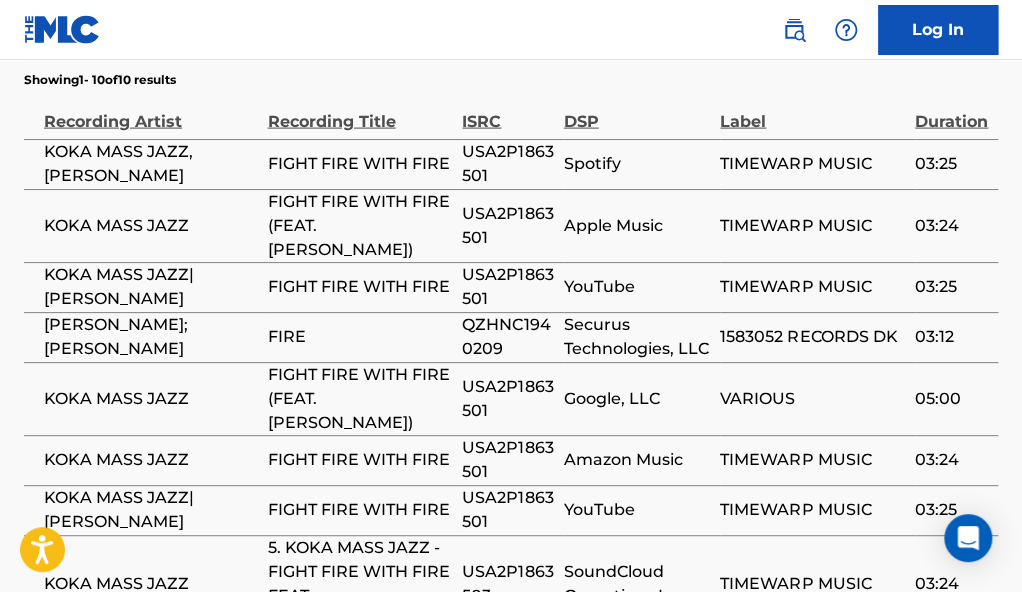 click on "USA2P1863501" at bounding box center [507, 164] 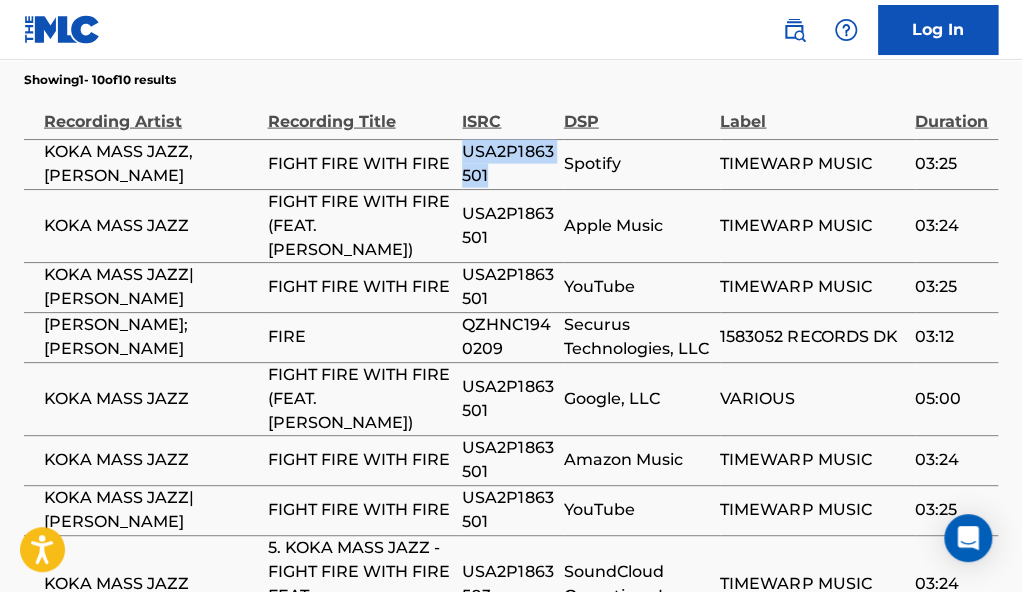 click on "USA2P1863501" at bounding box center [507, 164] 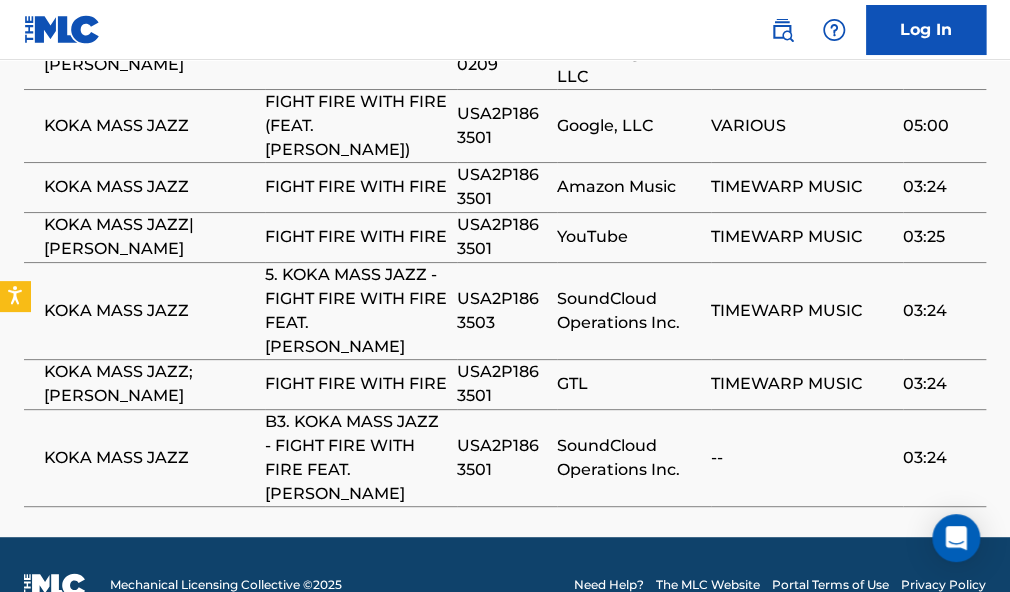 scroll, scrollTop: 1711, scrollLeft: 0, axis: vertical 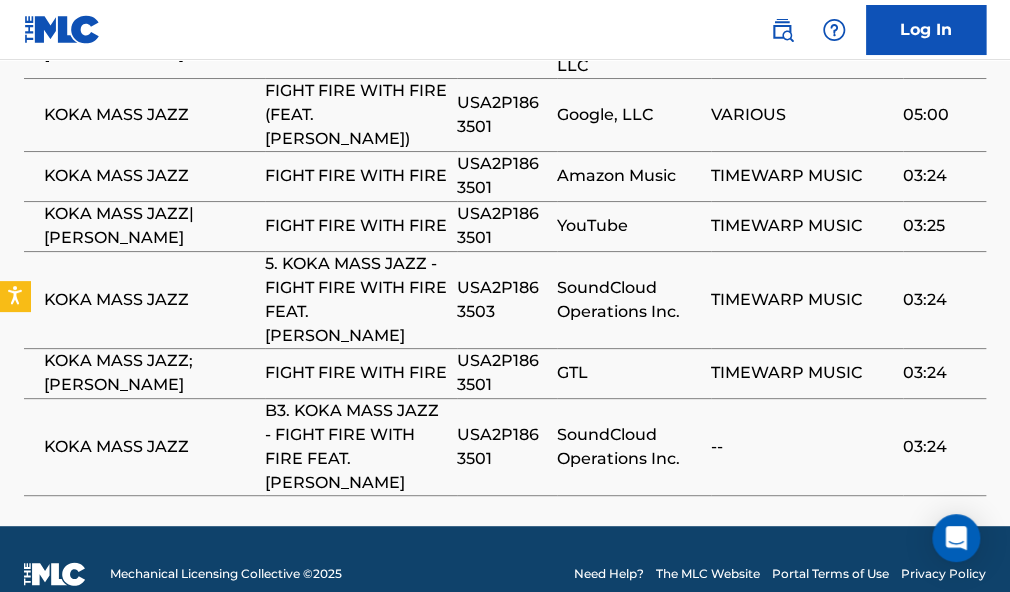click on "USA2P1863503" at bounding box center [502, 300] 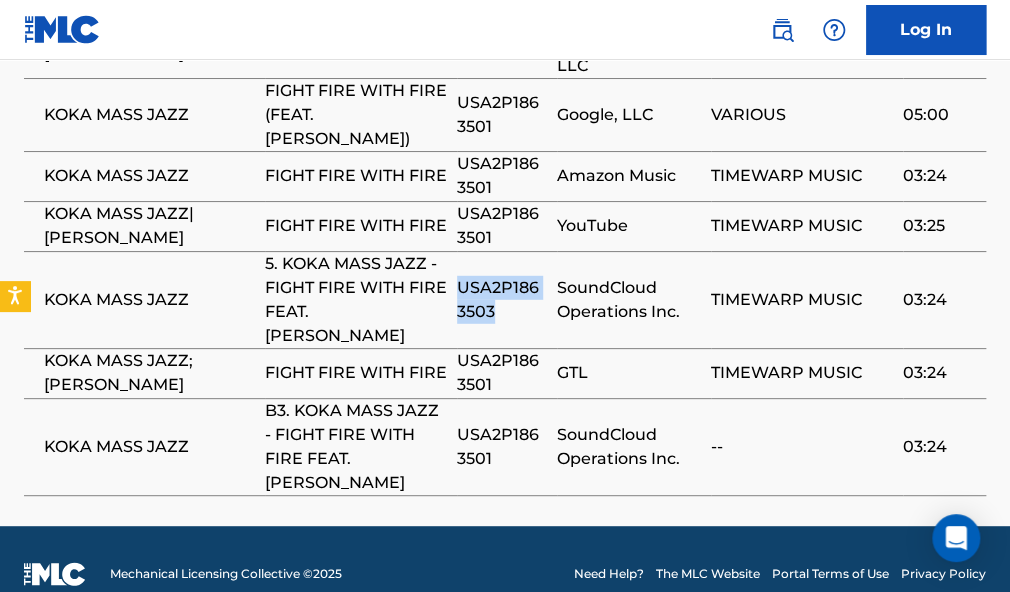 click on "USA2P1863503" at bounding box center (502, 300) 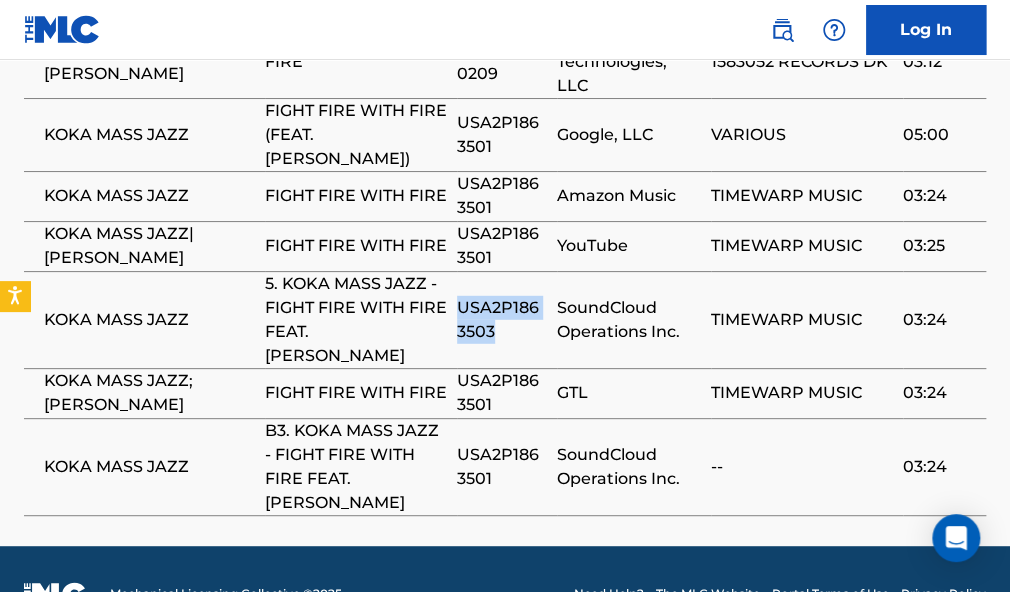 scroll, scrollTop: 1685, scrollLeft: 0, axis: vertical 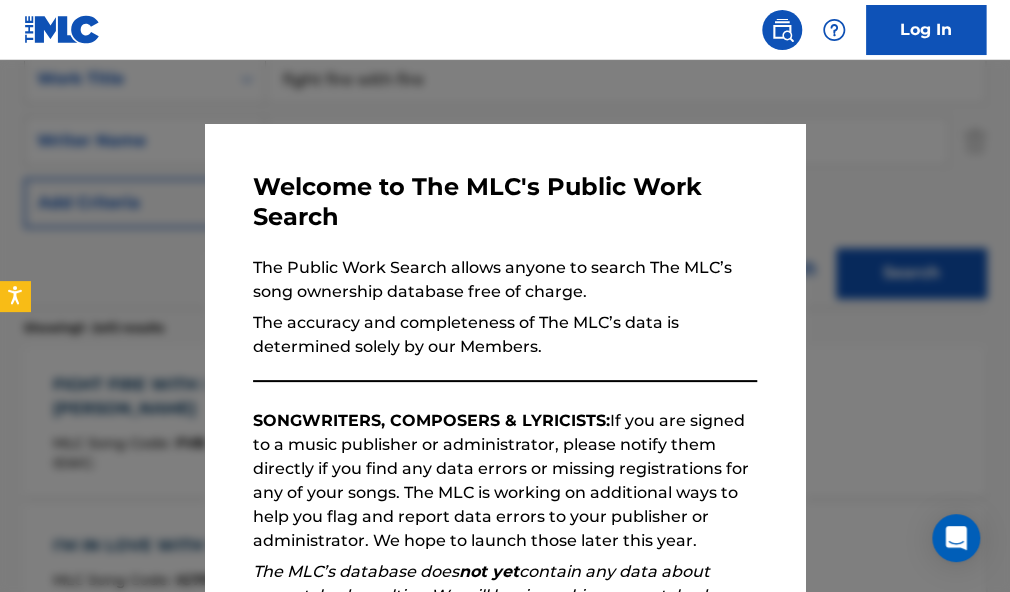 drag, startPoint x: 294, startPoint y: 75, endPoint x: 360, endPoint y: 108, distance: 73.790245 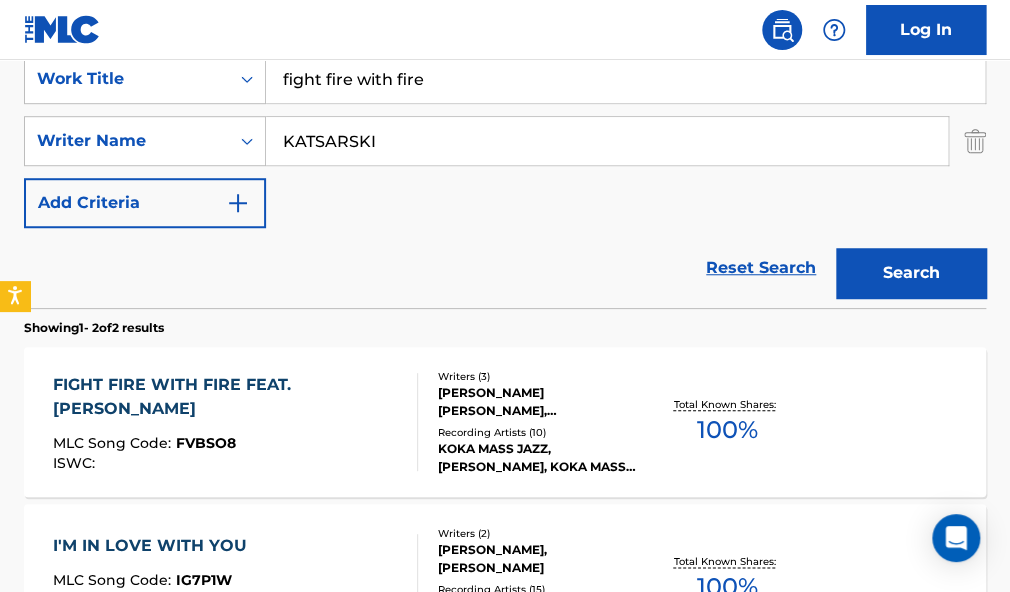 click on "Log In The MLC Public Work Search The accuracy and completeness of The MLC's data is determined solely by our Members. It is not an authoritative source for recording information. Please   click here   for more information about the terms used in the database. Please review the Musical Works Database   Terms of Use Work Writer Publisher SearchWithCriteria20539159-5706-42c1-b08b-166e1c513f33 Work Title fight fire with fire SearchWithCriteriab34aad24-c2d2-4ca1-b247-59f34f2e2d51 Writer Name [PERSON_NAME] Add Criteria Reset Search Search Showing  1  -   2  of  2   results   FIGHT FIRE WITH FIRE FEAT. [PERSON_NAME] MLC Song Code : FVBSO8 ISWC : Writers ( 3 ) [PERSON_NAME] [PERSON_NAME], [PERSON_NAME], [PERSON_NAME] KOKORSKA Recording Artists ( 10 ) [PERSON_NAME] JAZZ,[PERSON_NAME], [PERSON_NAME] JAZZ, [PERSON_NAME] JAZZ|[PERSON_NAME], [PERSON_NAME];[PERSON_NAME], [PERSON_NAME] JAZZ Total Known Shares: 100 % I'M IN LOVE WITH YOU MLC Song Code : IG7P1W ISWC : Writers ( 2 ) [PERSON_NAME], [PERSON_NAME] KATSARSKI Recording Artists ( 15 )" at bounding box center (505, 236) 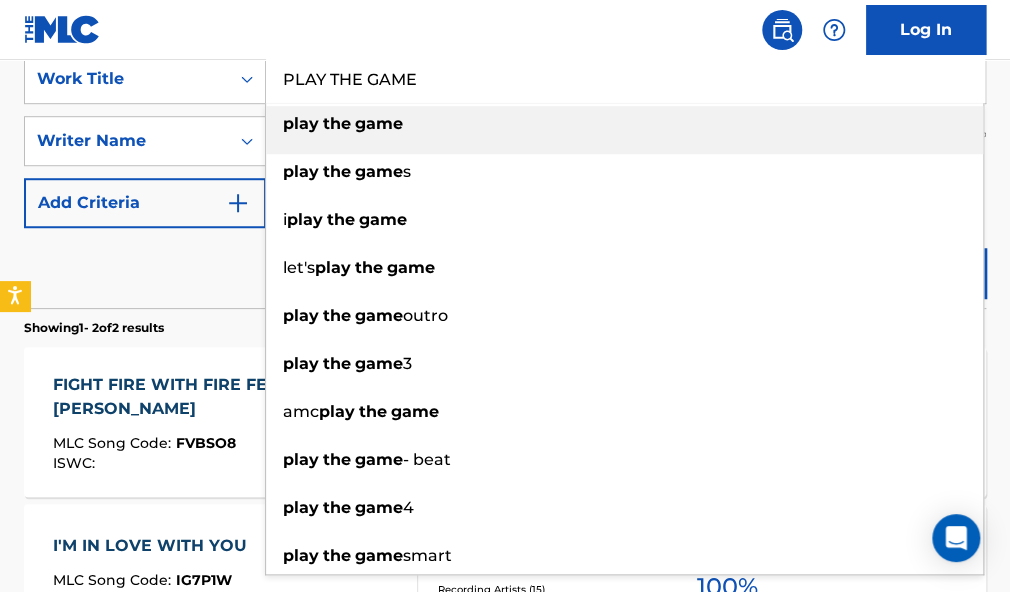 type on "PLAY THE GAME" 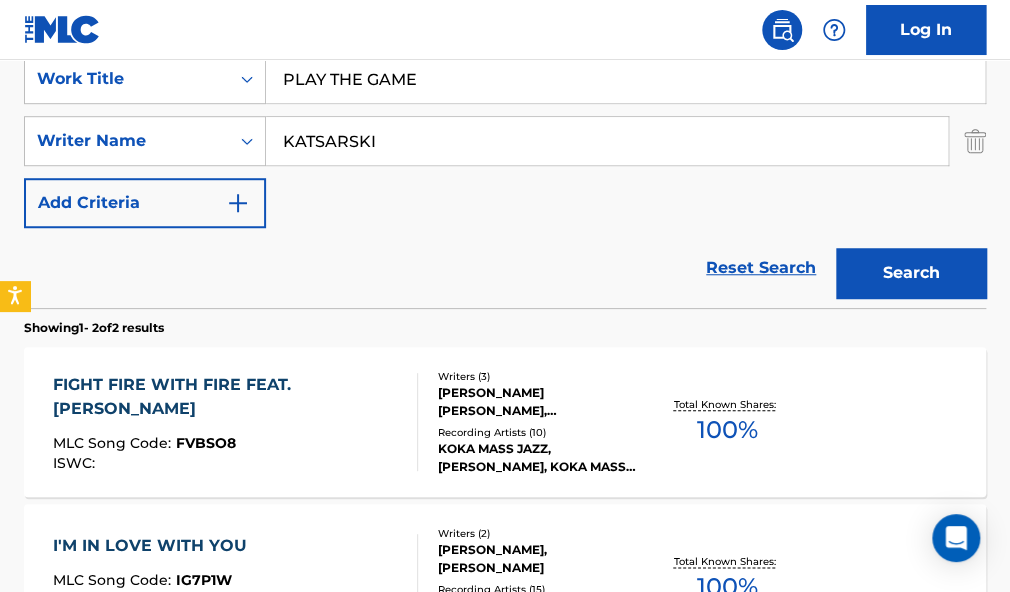 click on "Log In" at bounding box center (505, 30) 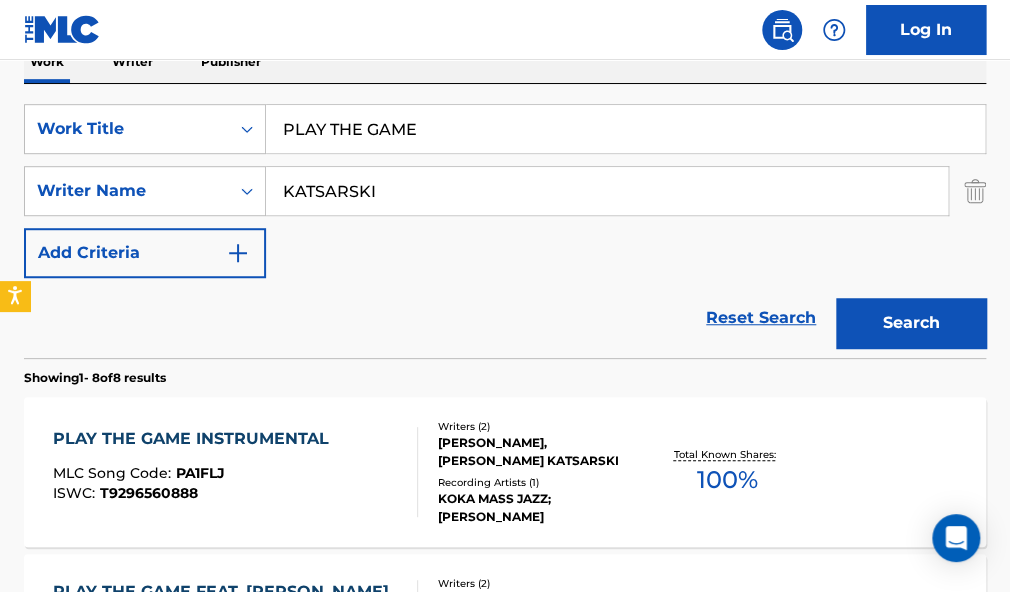 scroll, scrollTop: 381, scrollLeft: 0, axis: vertical 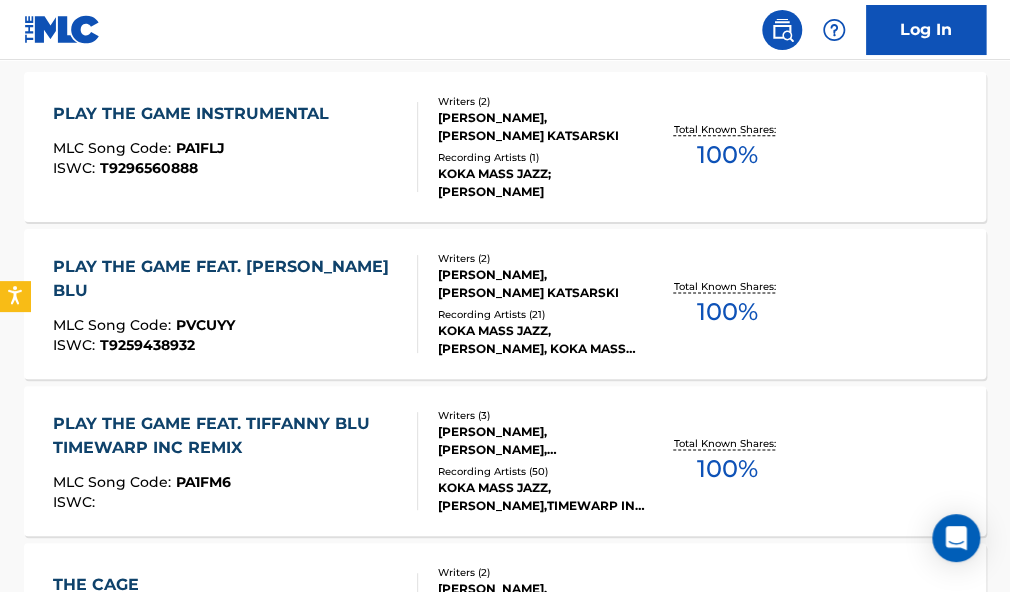 click on "Total Known Shares: 100 %" at bounding box center [727, 304] 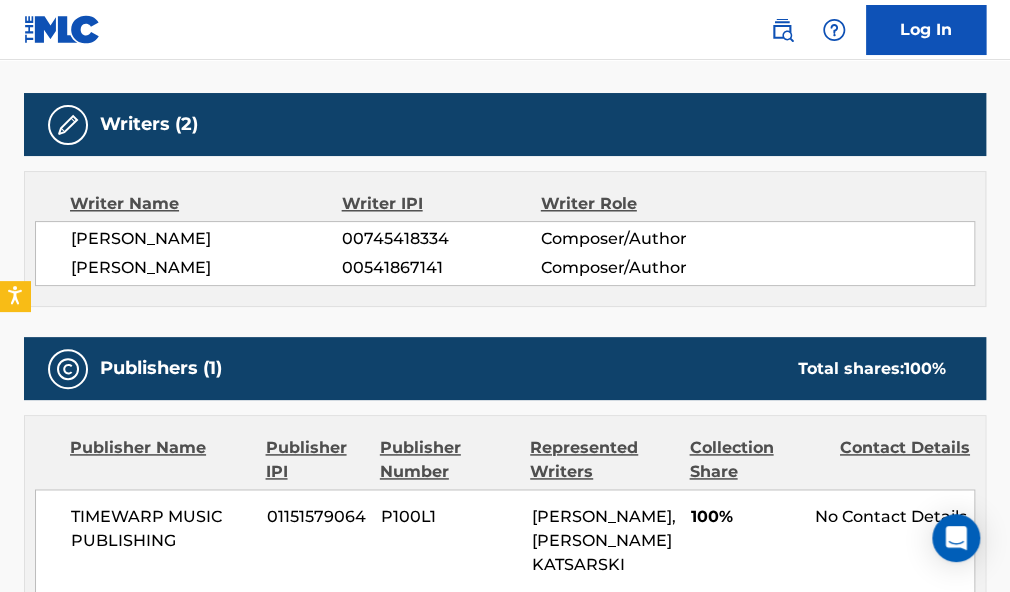 scroll, scrollTop: 0, scrollLeft: 0, axis: both 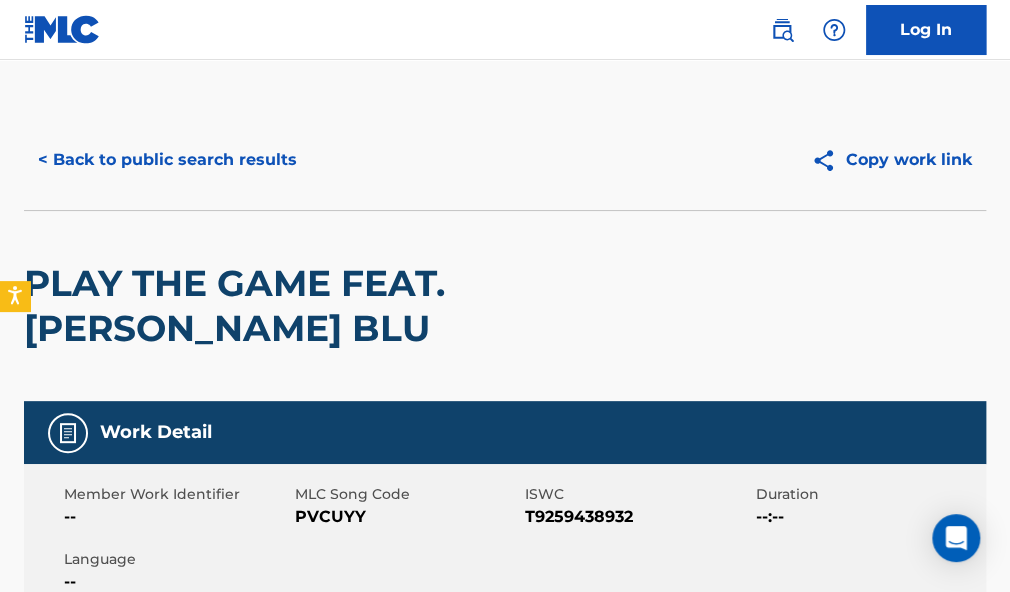 click on "< Back to public search results Copy work link PLAY THE GAME FEAT. [PERSON_NAME]     Work Detail   Member Work Identifier -- MLC Song Code PVCUYY ISWC T9259438932 Duration --:-- Language -- Alternative Titles No Alternative Titles Writers   (2) Writer Name Writer IPI Writer Role [PERSON_NAME] 00745418334 Composer/Author [PERSON_NAME] KATSARSKI 00541867141 Composer/Author Publishers   (1) Total shares:  100 % Publisher Name Publisher IPI Publisher Number Represented Writers Collection Share Contact Details TIMEWARP MUSIC PUBLISHING 01151579064 P100L1 [PERSON_NAME], [PERSON_NAME] KATSARSKI 100% [PERSON_NAME] [PHONE_NUMBER] [EMAIL_ADDRESS][DOMAIN_NAME] Total shares:  100 % Matched Recordings   (21) Showing  1  -   10  of  21   results   Recording Artist Recording Title ISRC DSP Label Duration KOKA MASS JAZZ,[PERSON_NAME] PLAY THE GAME USA2P1863499 Spotify TIMEWARP MUSIC 04:09 KOKA MASS JAZZ KOKA MASS JAZZ - PLAY THE GAME FEAT. TIFFANNY BLU (TIMEWARP INC REMIX) OUT SOON ONLY ON VINYL USA2P1863499" at bounding box center (505, 1233) 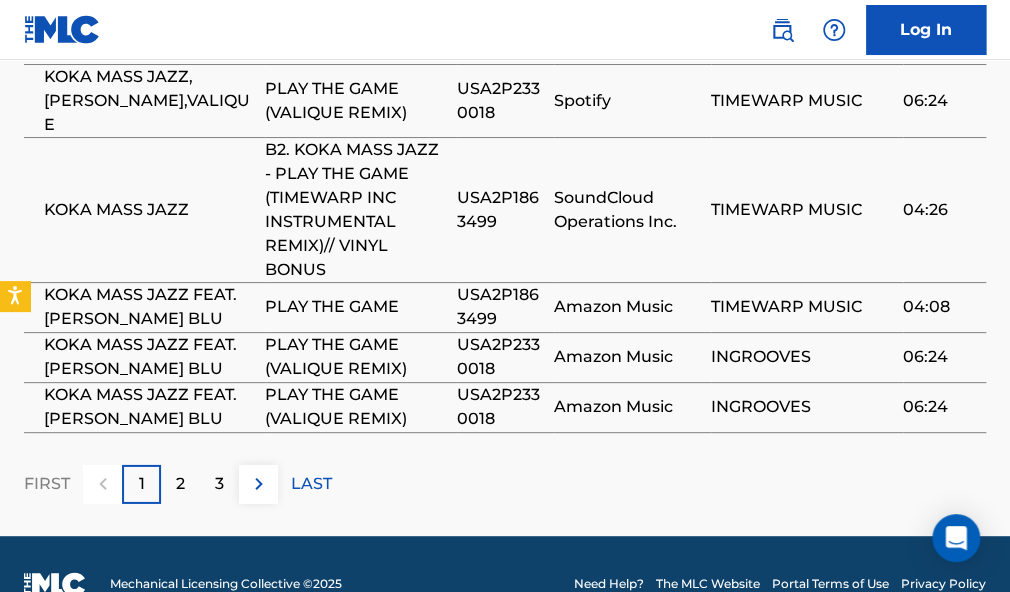 scroll, scrollTop: 1848, scrollLeft: 0, axis: vertical 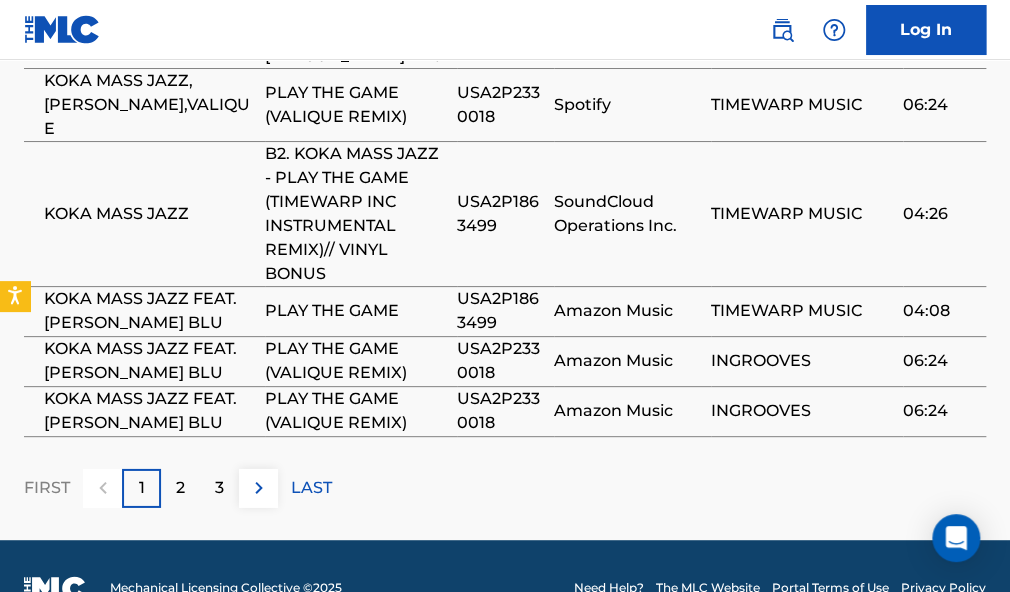 click on "USA2P2330018" at bounding box center [500, 411] 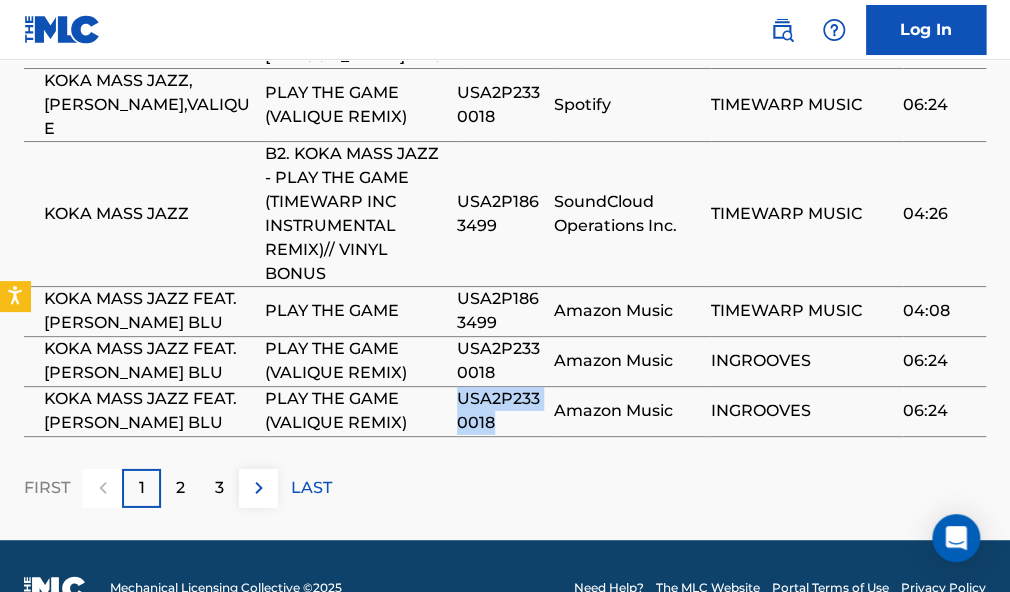 click on "USA2P2330018" at bounding box center [500, 411] 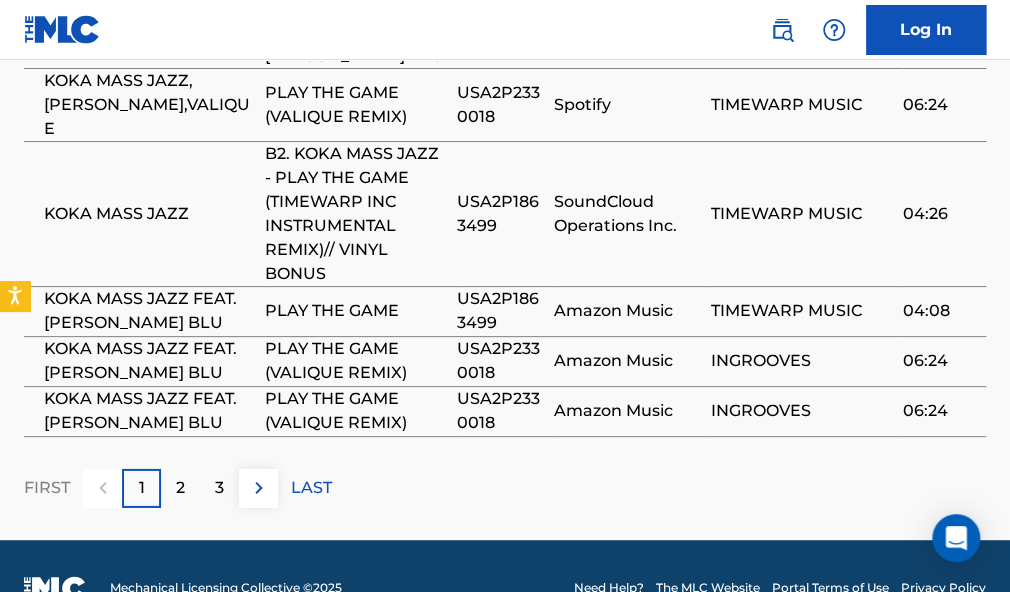 drag, startPoint x: 466, startPoint y: 459, endPoint x: 382, endPoint y: 352, distance: 136.03308 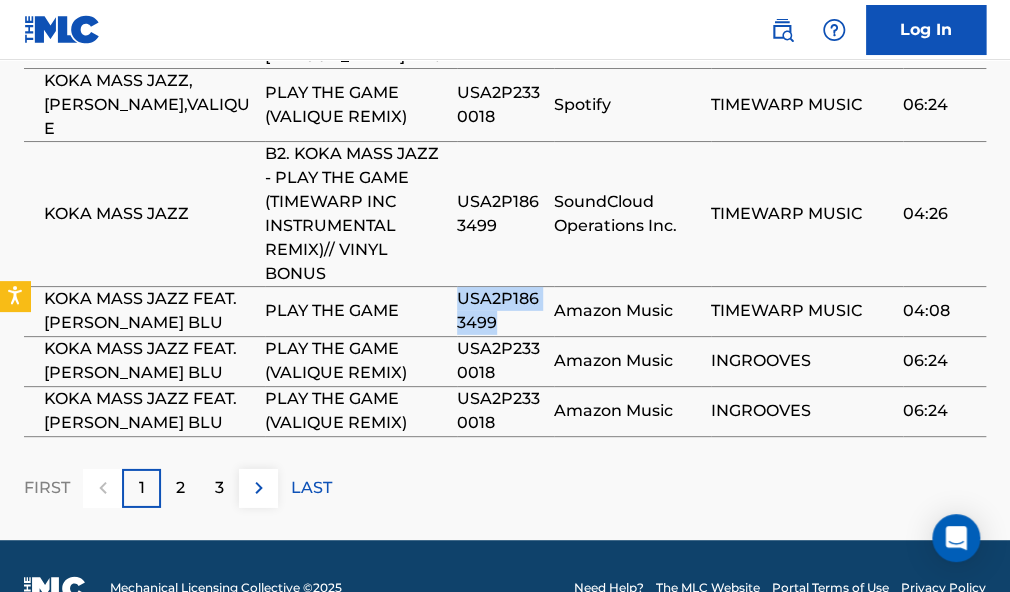 click on "USA2P1863499" at bounding box center [500, 311] 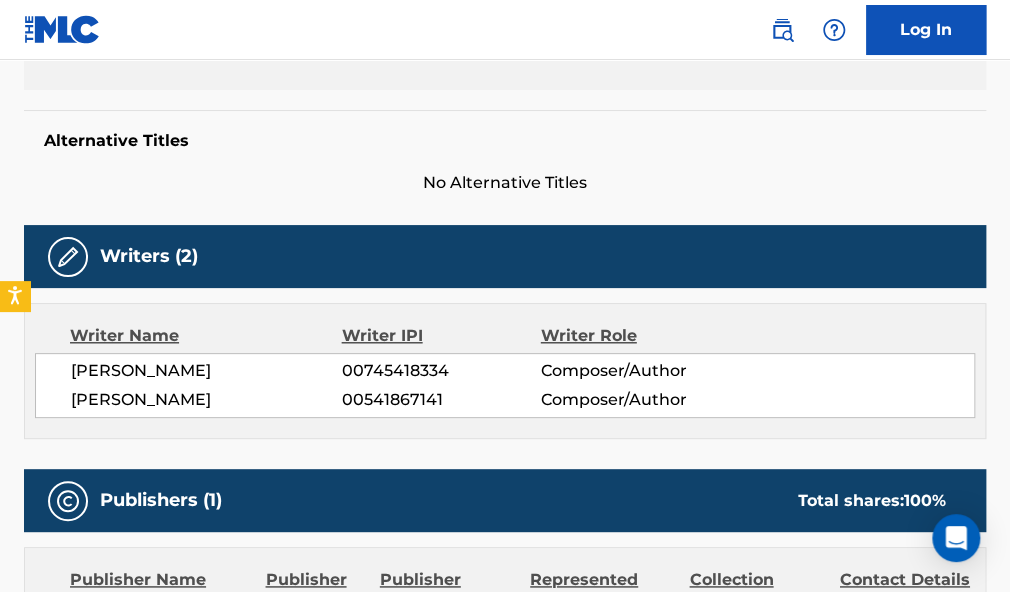 scroll, scrollTop: 531, scrollLeft: 0, axis: vertical 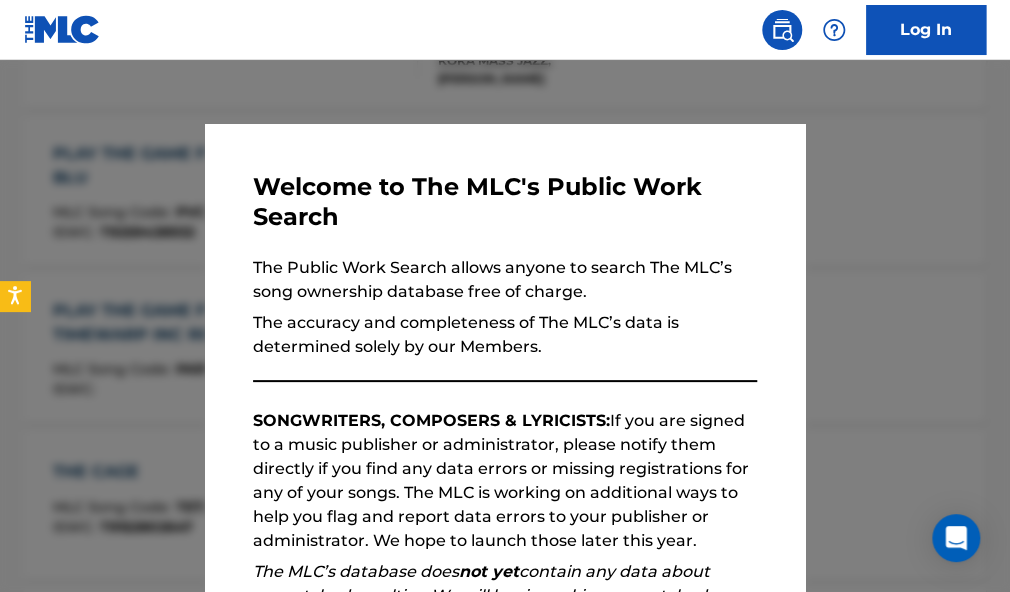 click at bounding box center (505, 356) 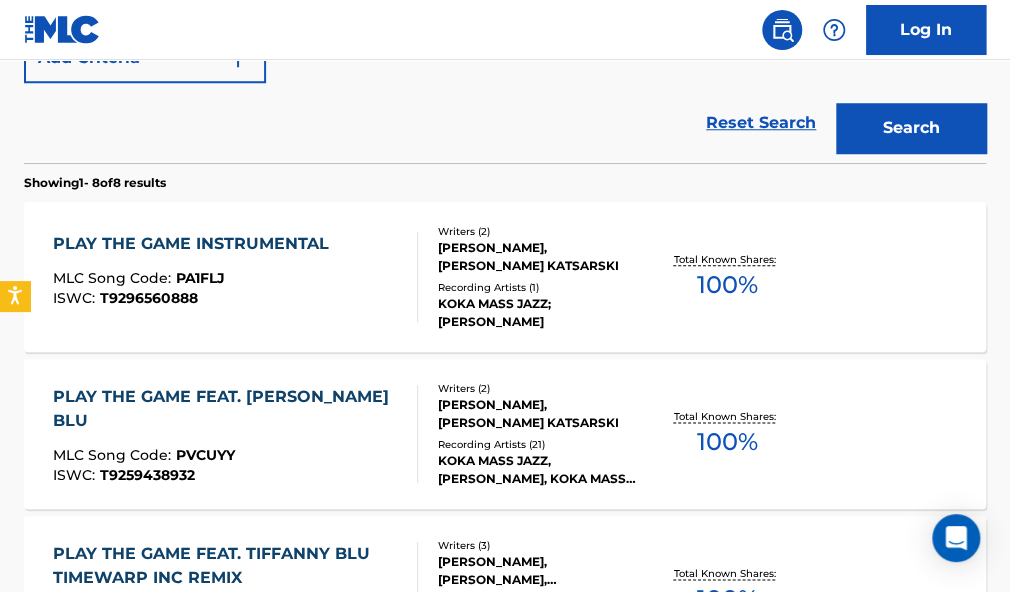 scroll, scrollTop: 514, scrollLeft: 0, axis: vertical 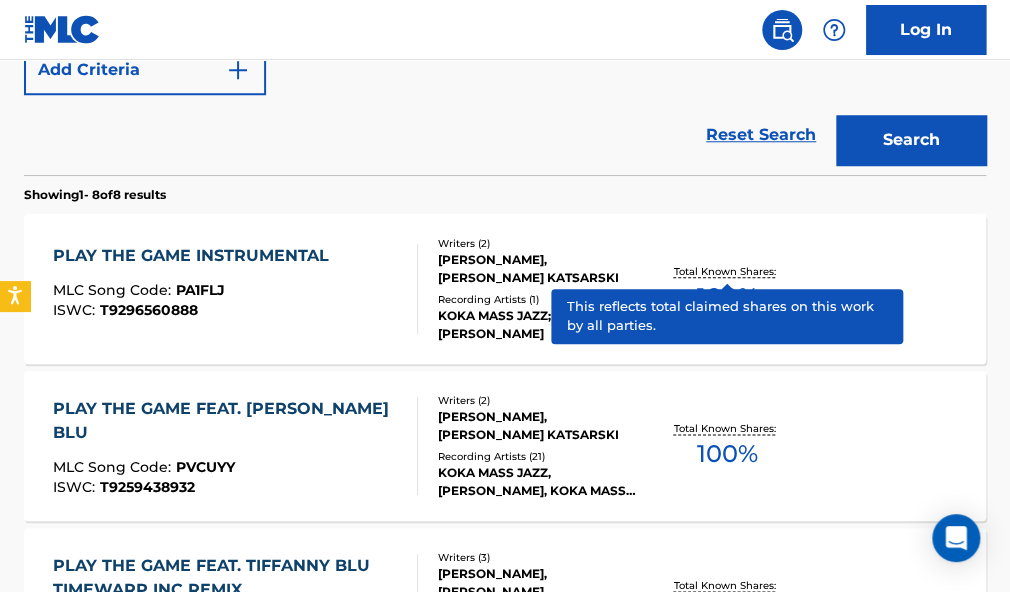 click on "100 %" at bounding box center [726, 297] 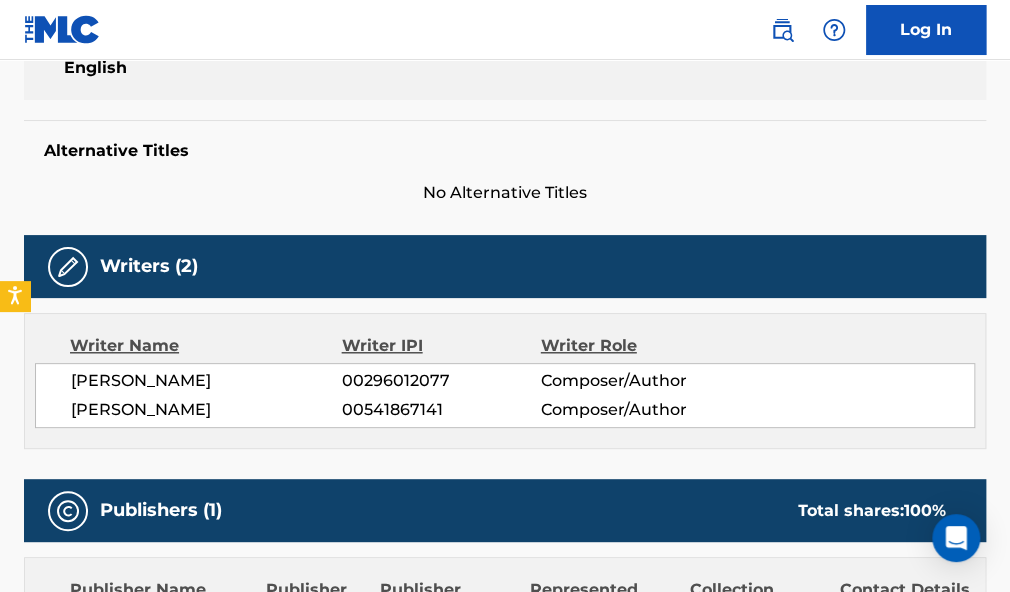 scroll, scrollTop: 0, scrollLeft: 0, axis: both 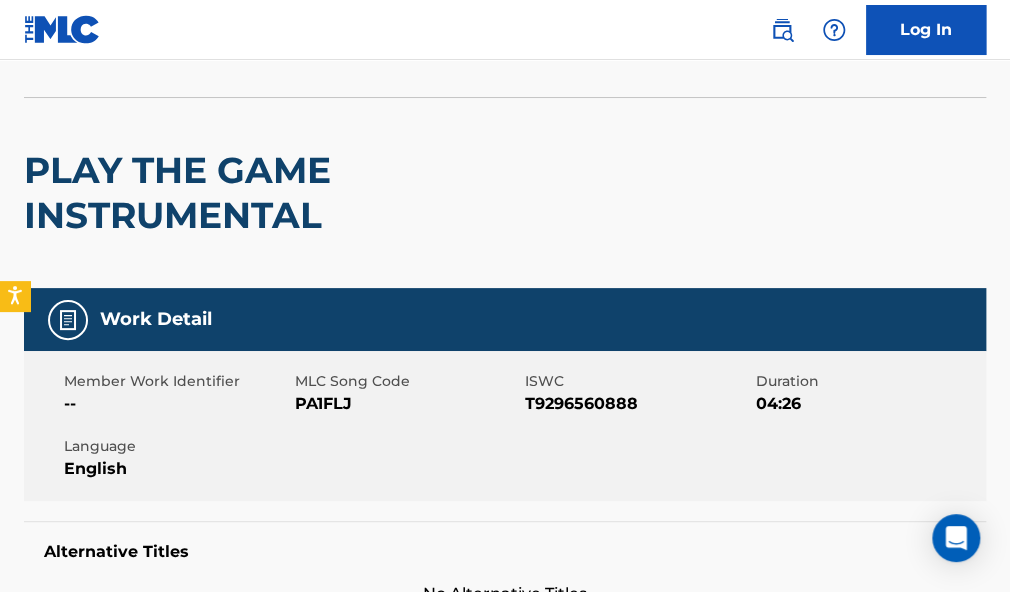 click on "T9296560888" at bounding box center (638, 404) 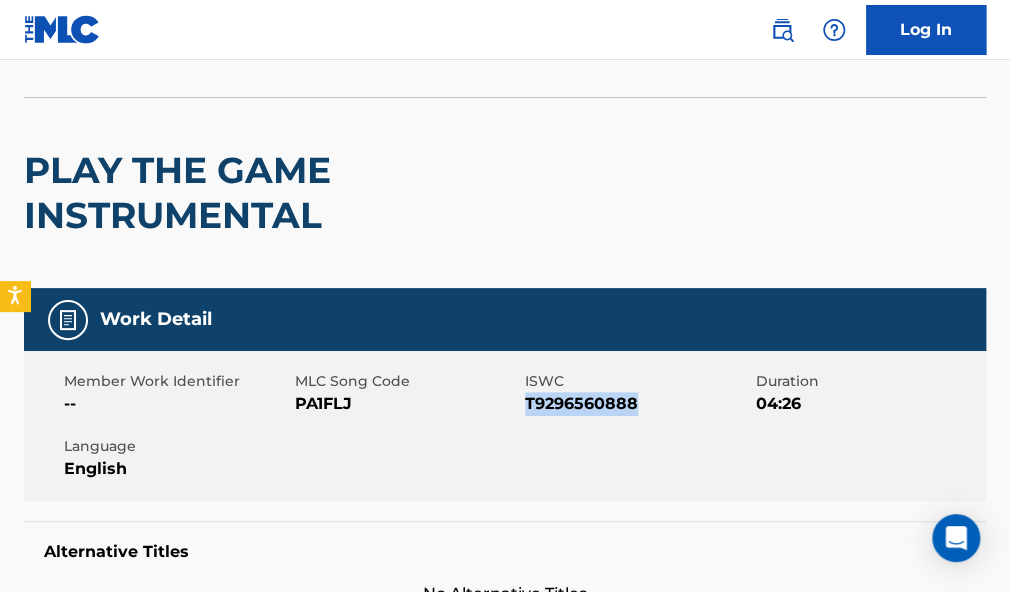 click on "T9296560888" at bounding box center [638, 404] 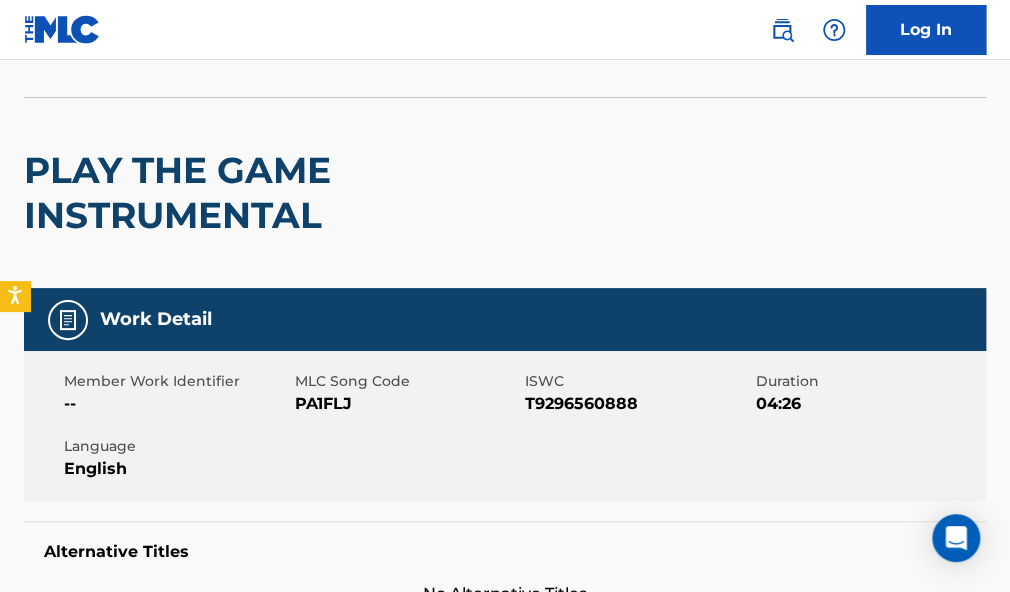 drag, startPoint x: 612, startPoint y: 403, endPoint x: 567, endPoint y: 403, distance: 45 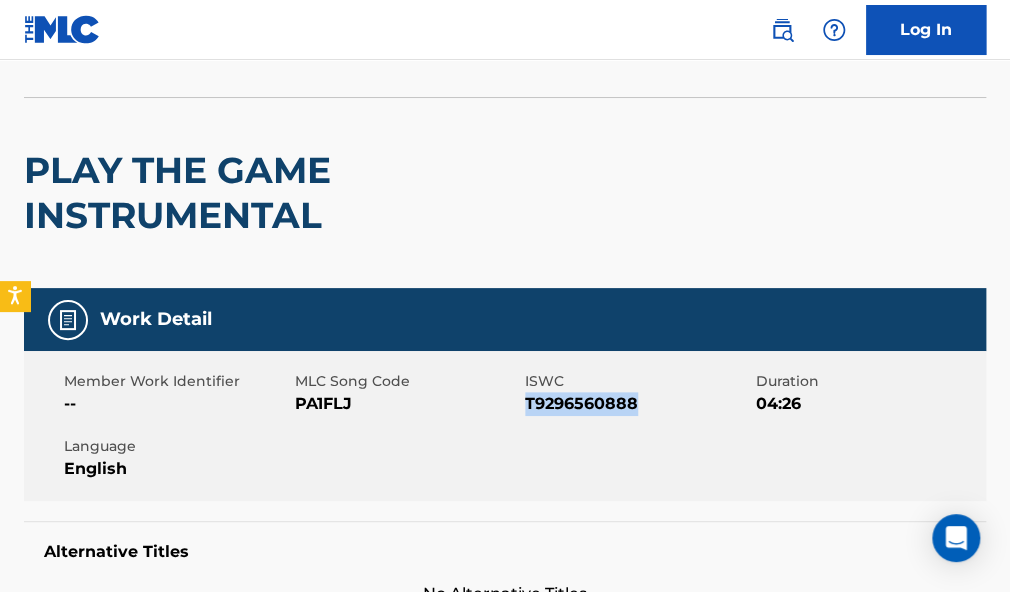 click on "T9296560888" at bounding box center (638, 404) 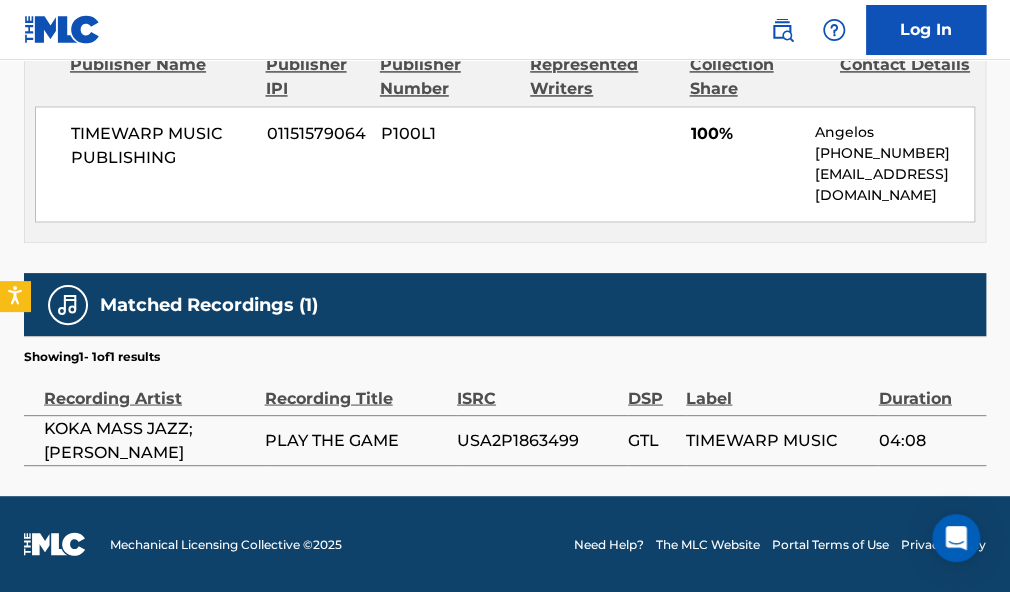 scroll, scrollTop: 1060, scrollLeft: 0, axis: vertical 